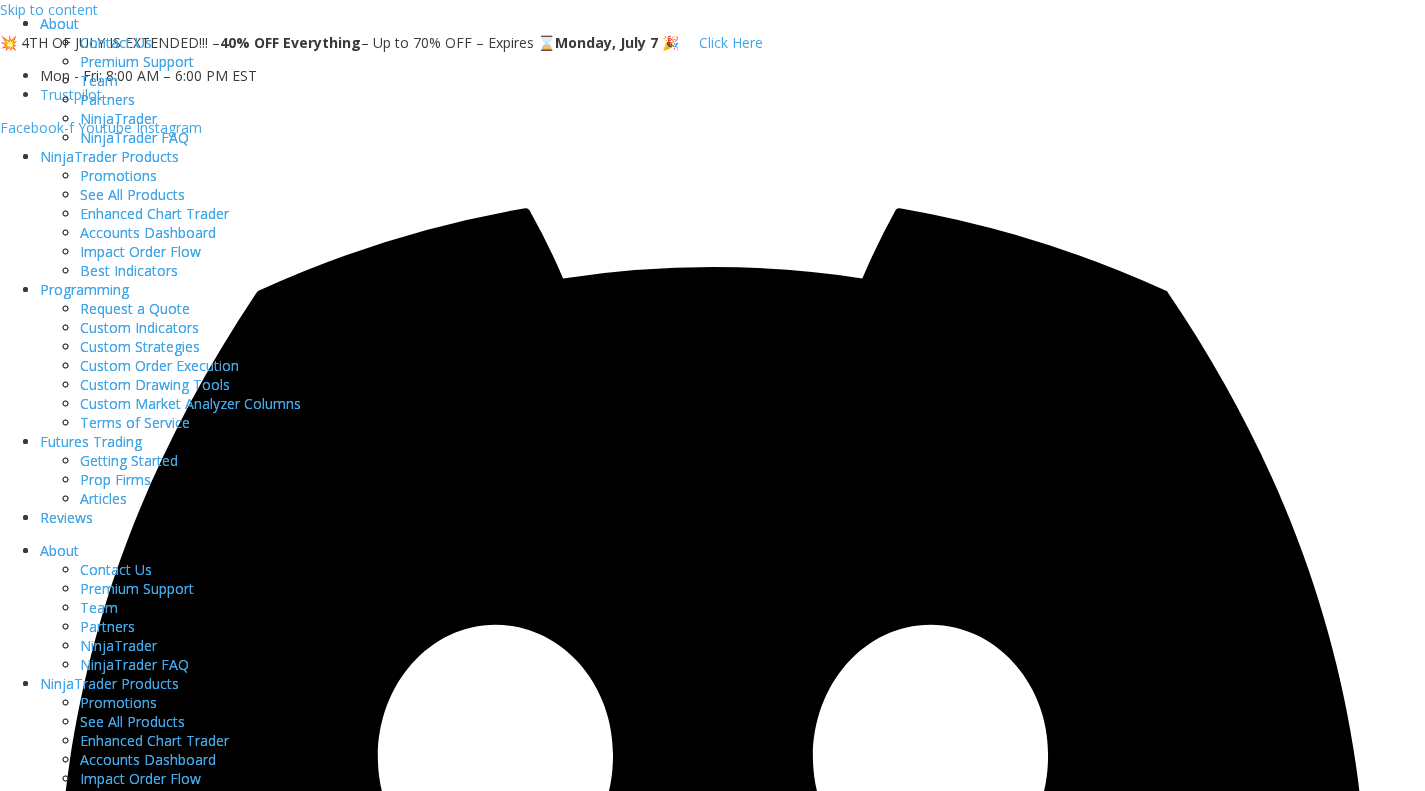 scroll, scrollTop: 0, scrollLeft: 0, axis: both 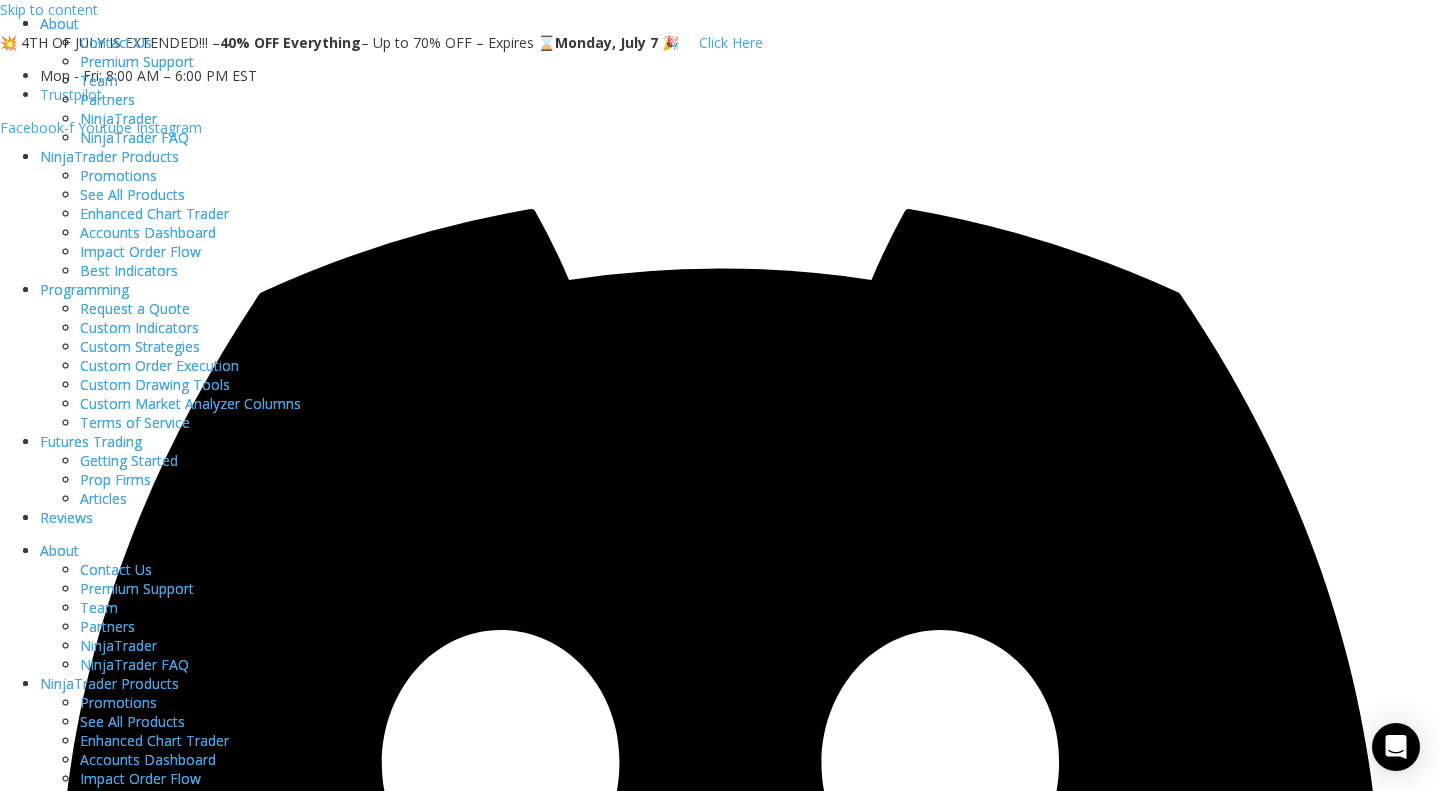 click on "Close this module" at bounding box center [785, 14834] 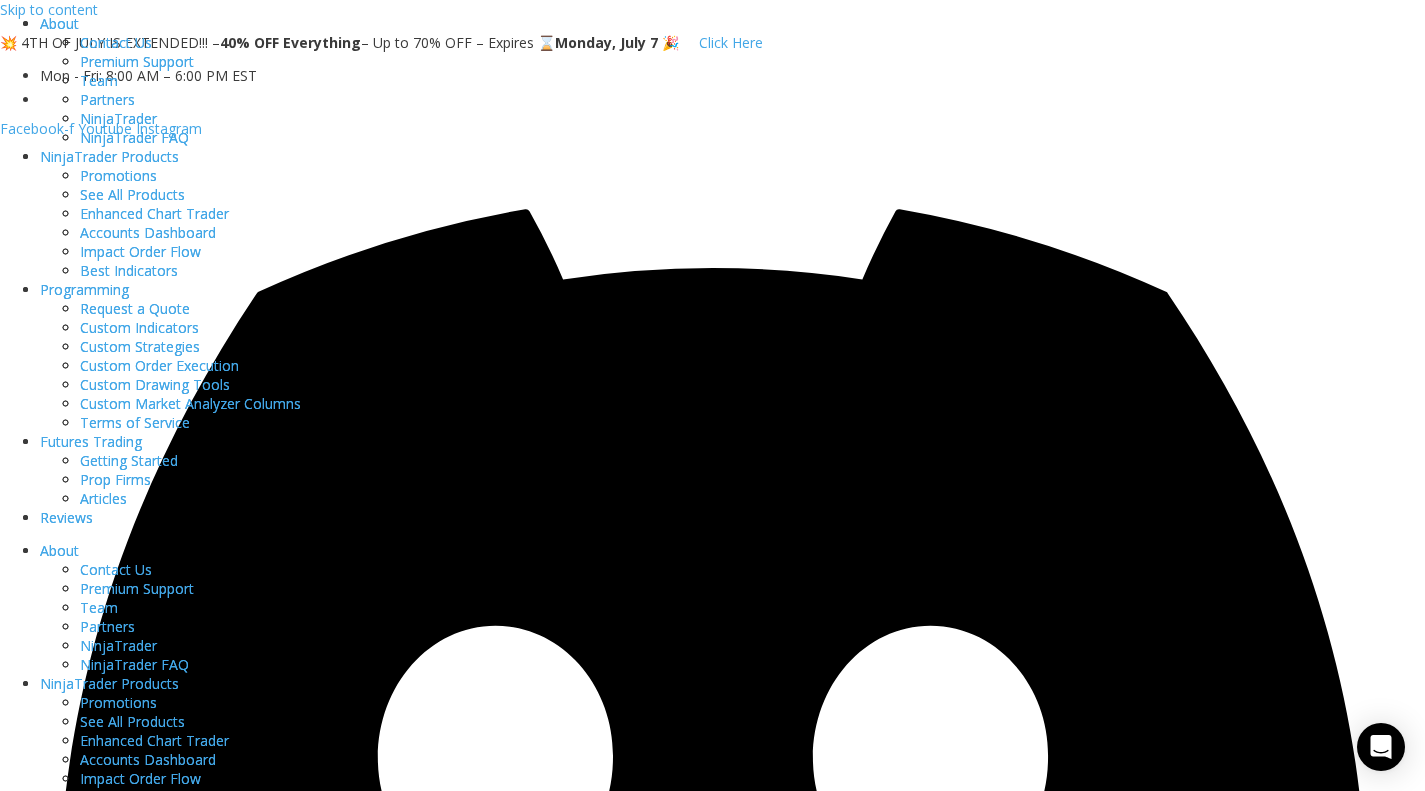 click on "MEMBERS AREA" at bounding box center (89, 3579) 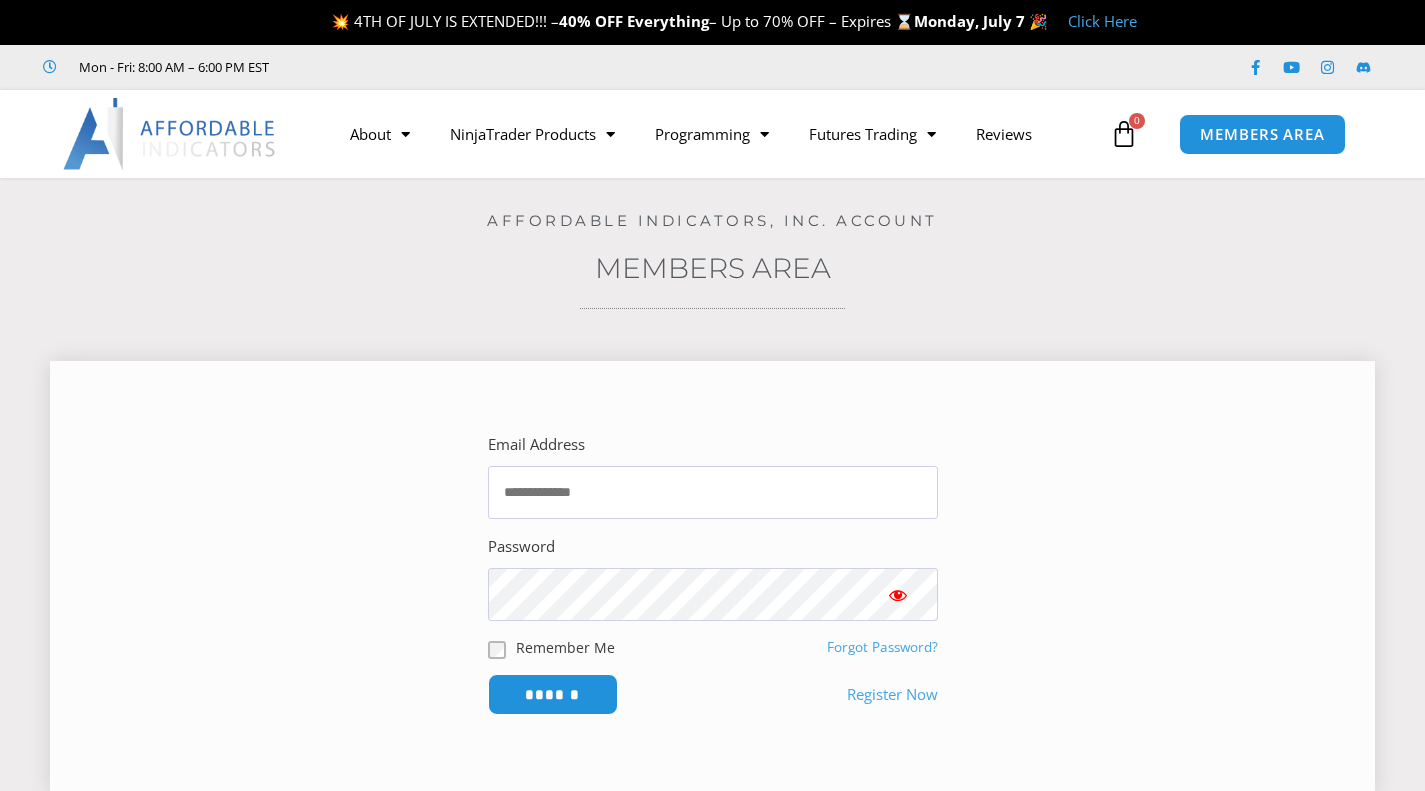 scroll, scrollTop: 0, scrollLeft: 0, axis: both 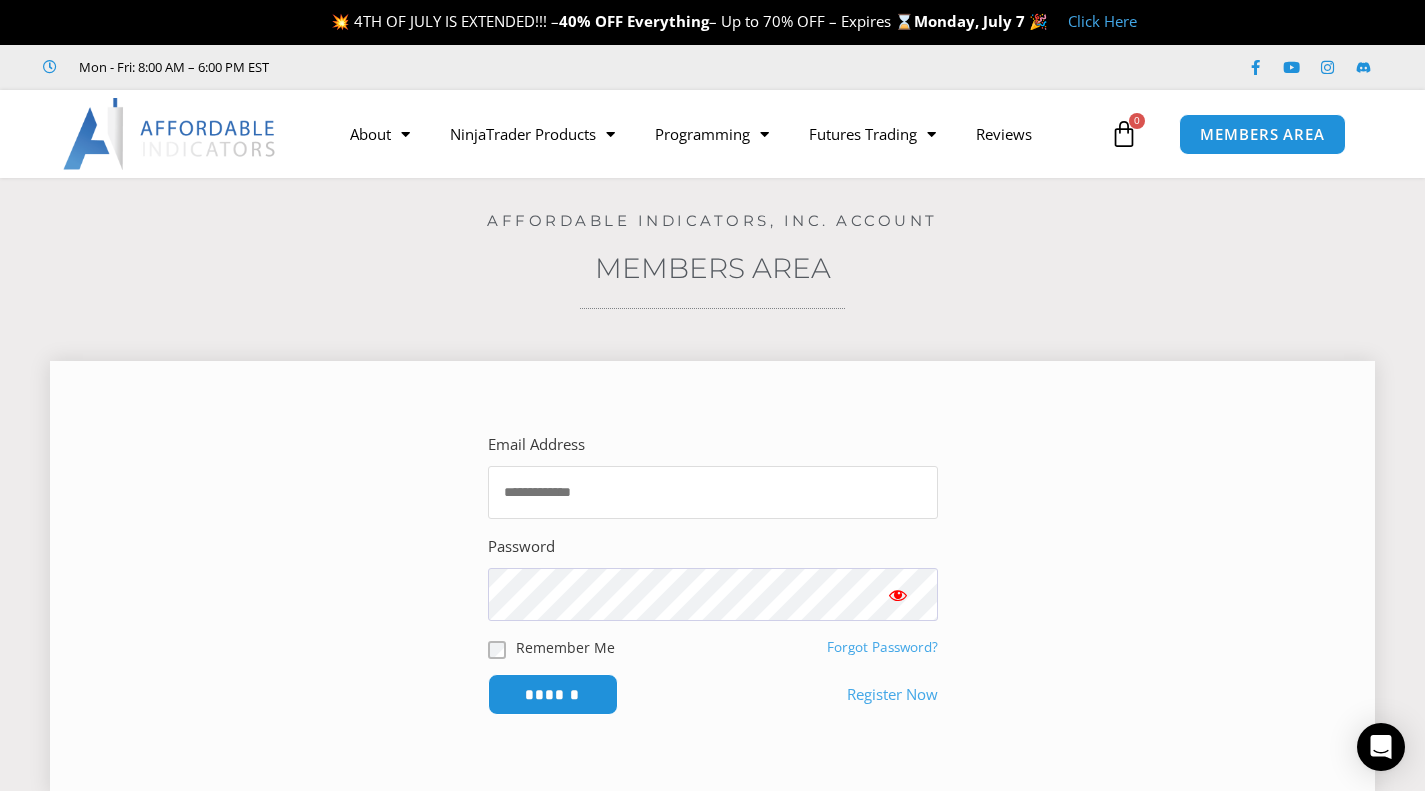 click on "Email Address" at bounding box center [713, 492] 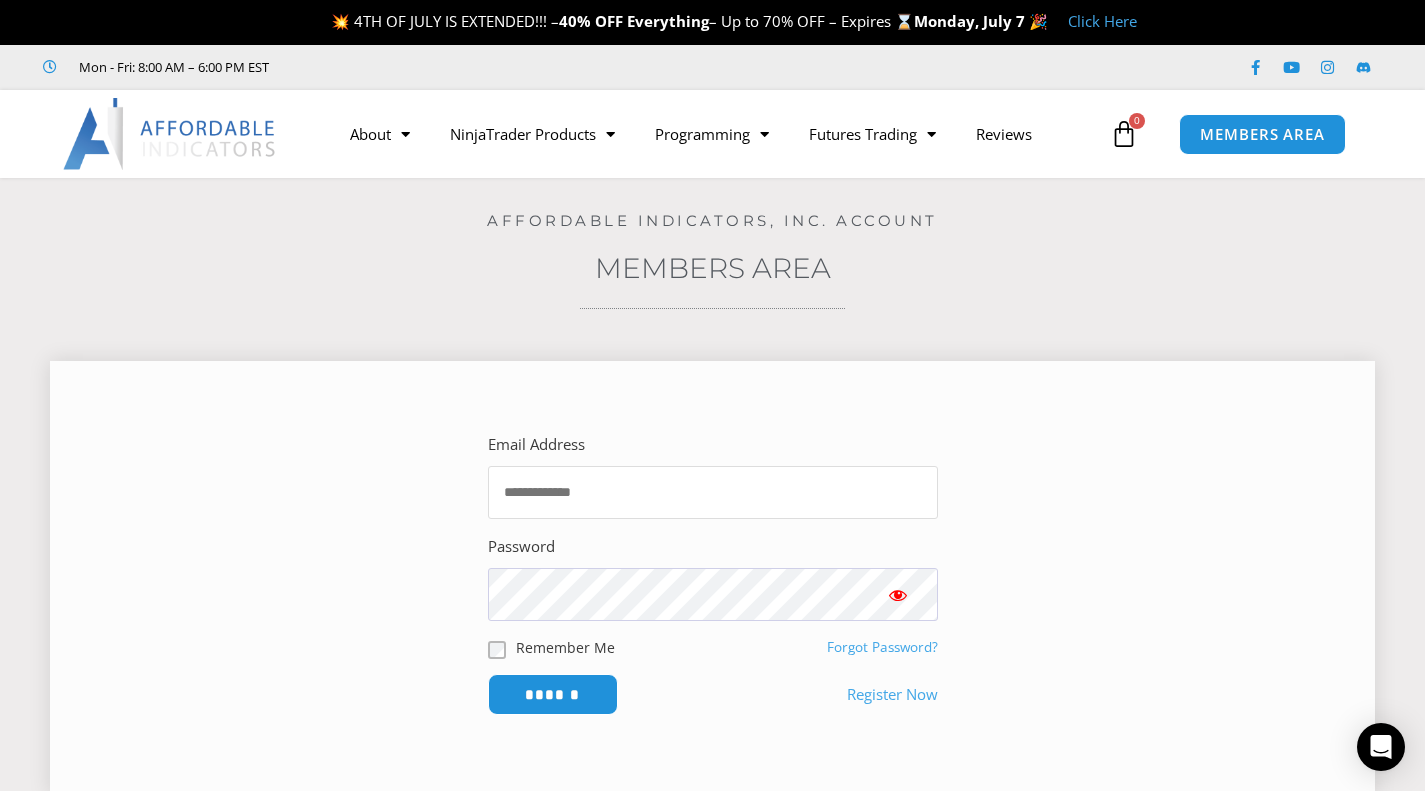 type on "**********" 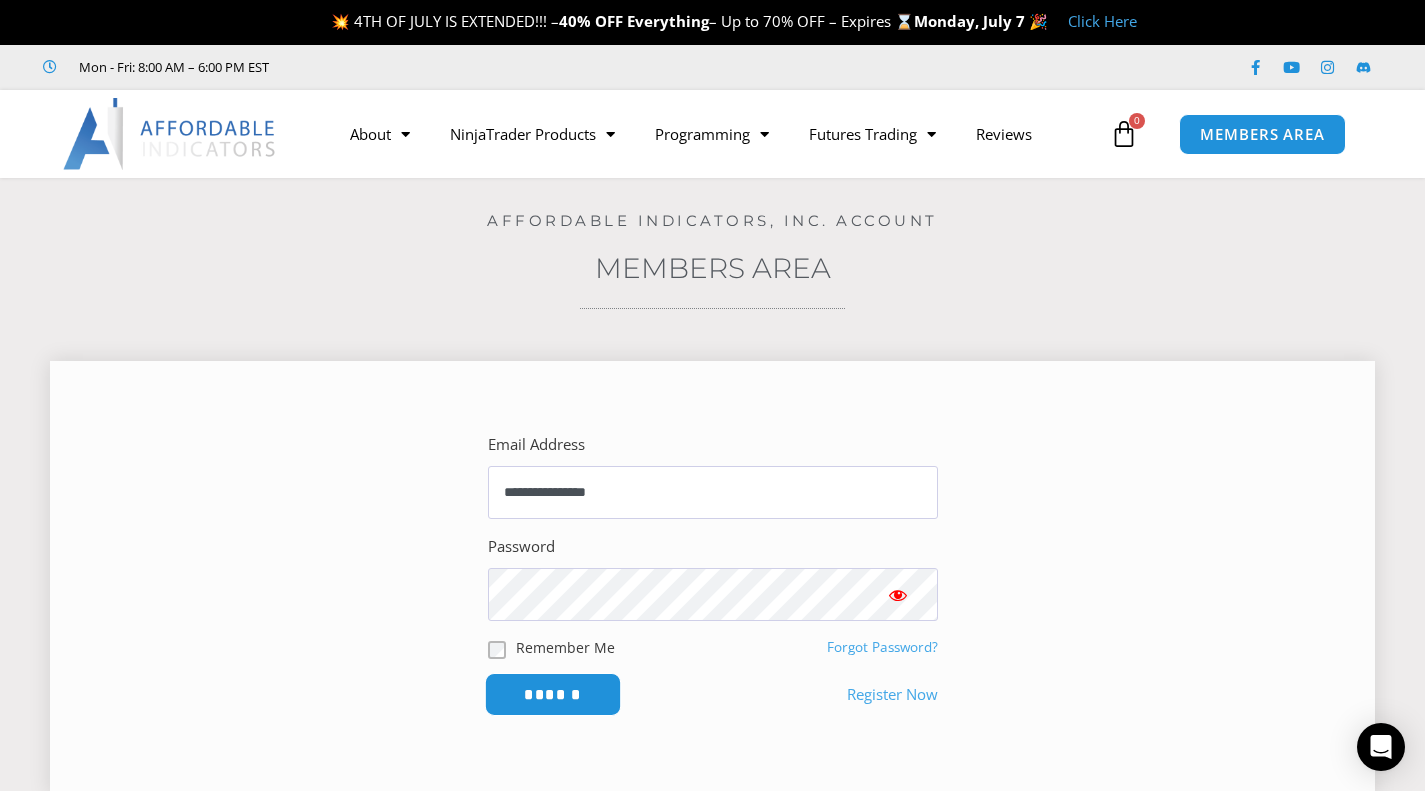 click on "******" at bounding box center [552, 694] 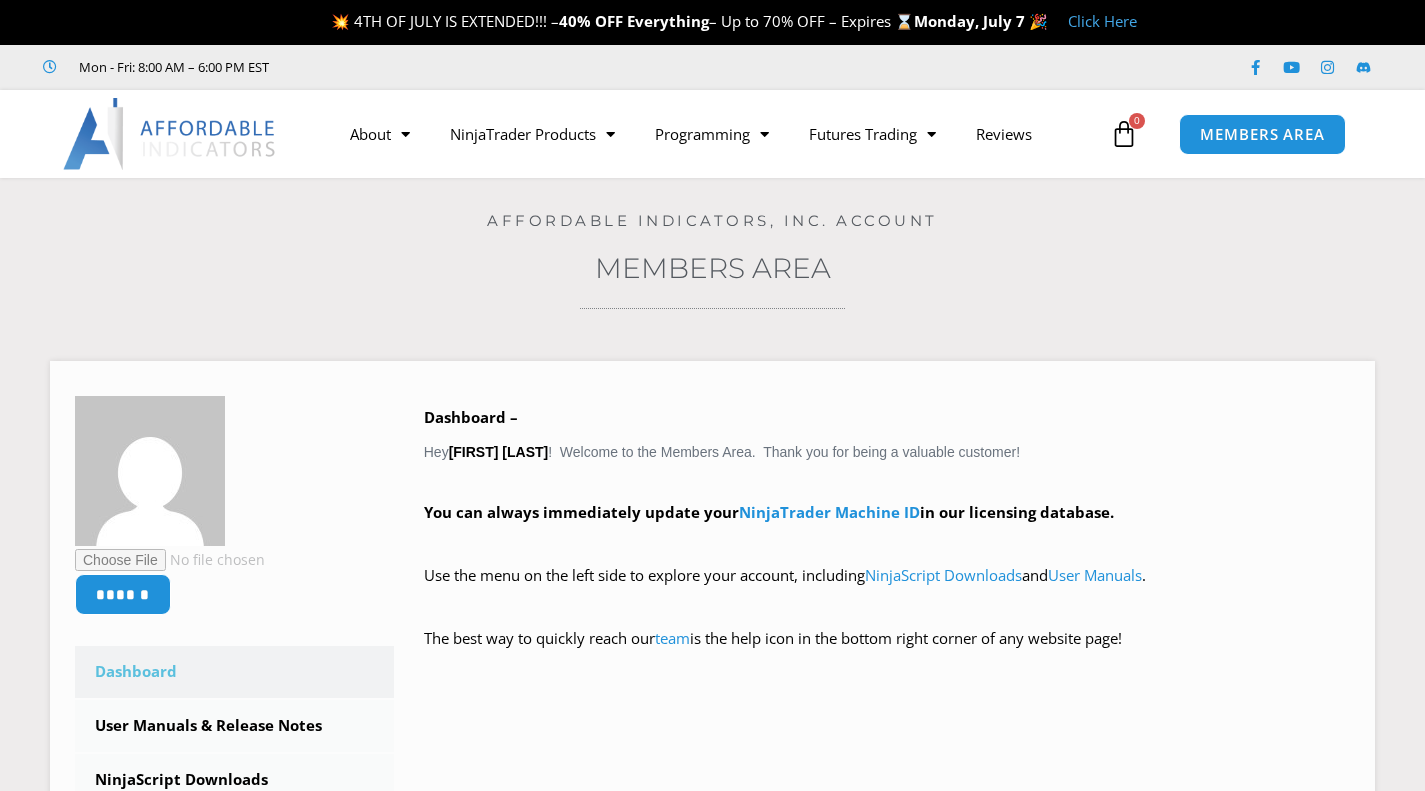 scroll, scrollTop: 0, scrollLeft: 0, axis: both 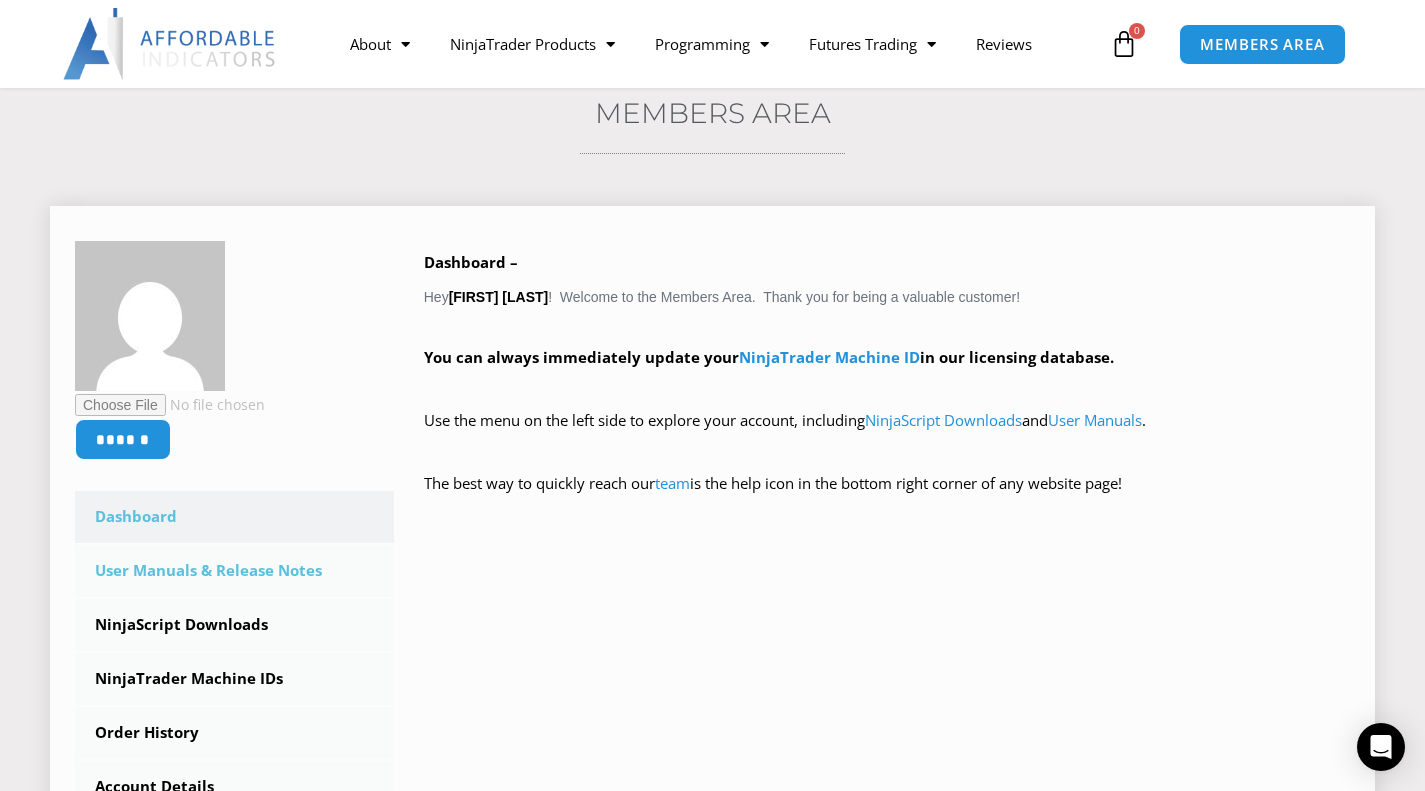 click on "User Manuals & Release Notes" at bounding box center [234, 571] 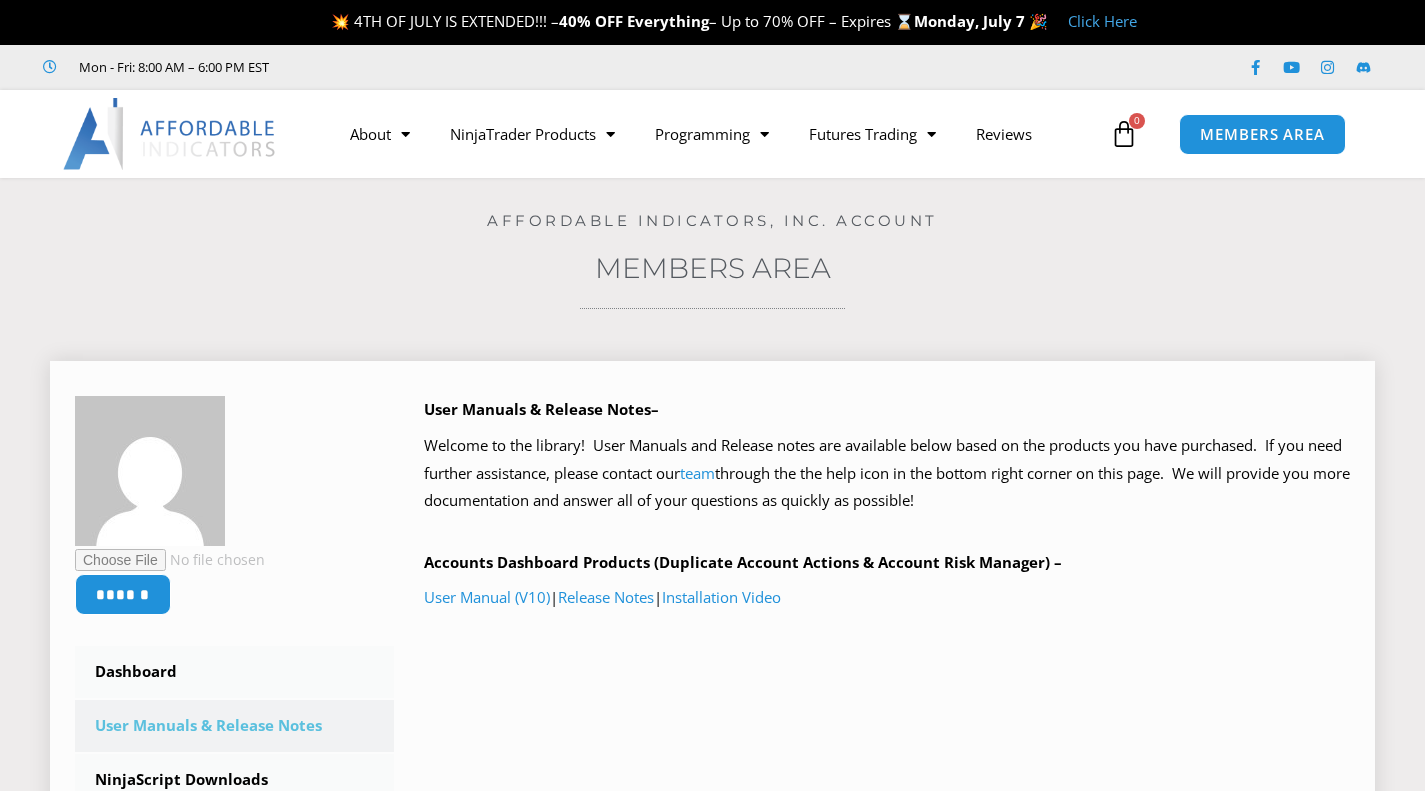 scroll, scrollTop: 0, scrollLeft: 0, axis: both 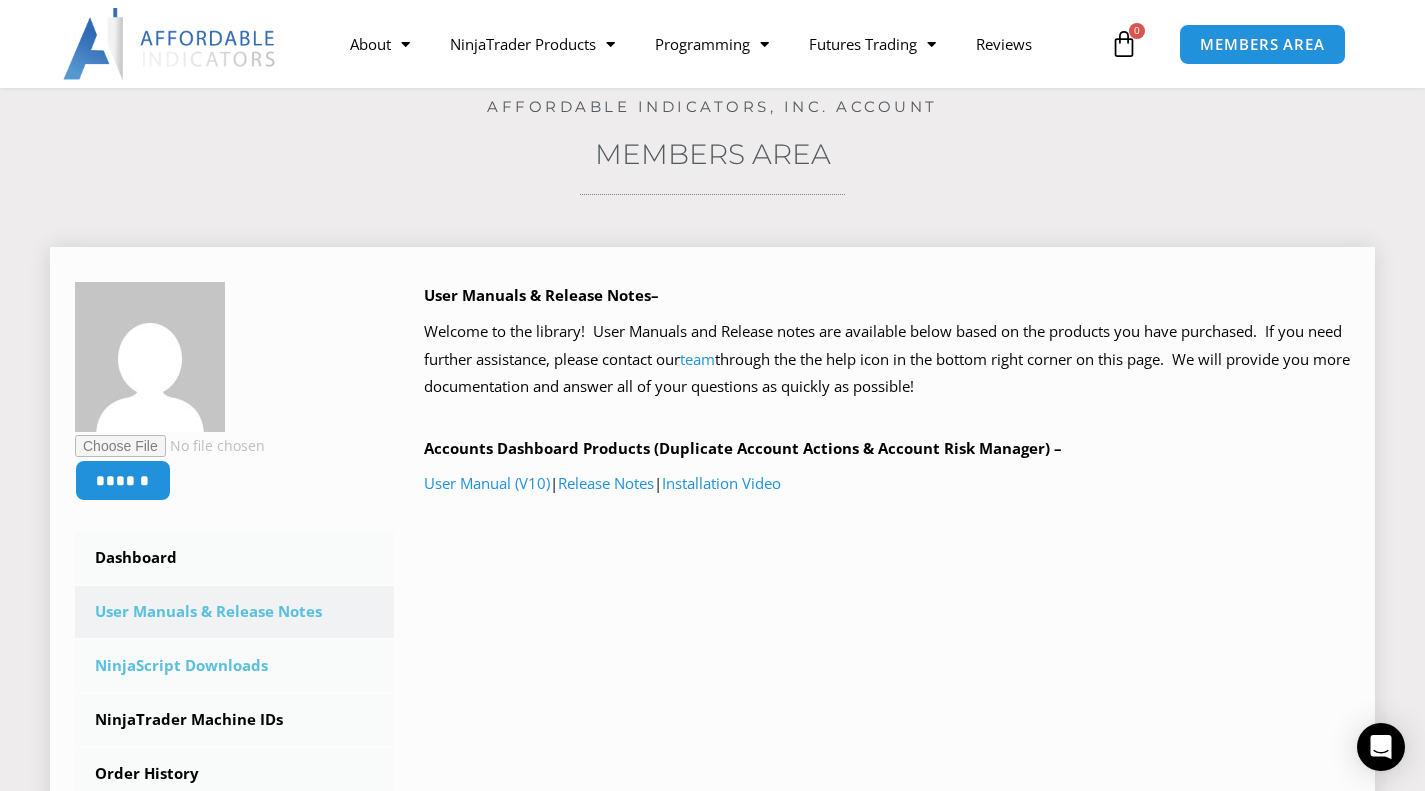 click on "NinjaScript Downloads" at bounding box center [234, 666] 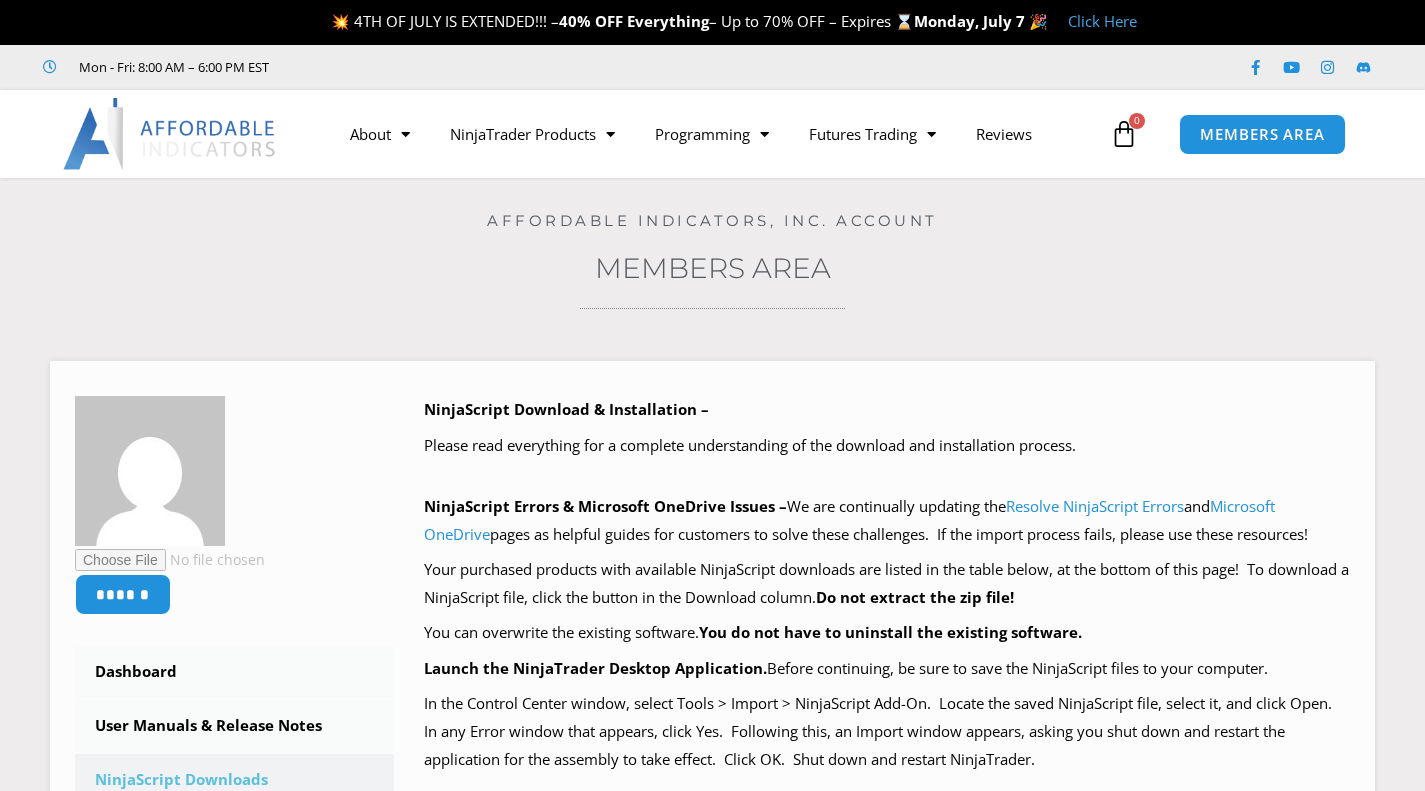 scroll, scrollTop: 0, scrollLeft: 0, axis: both 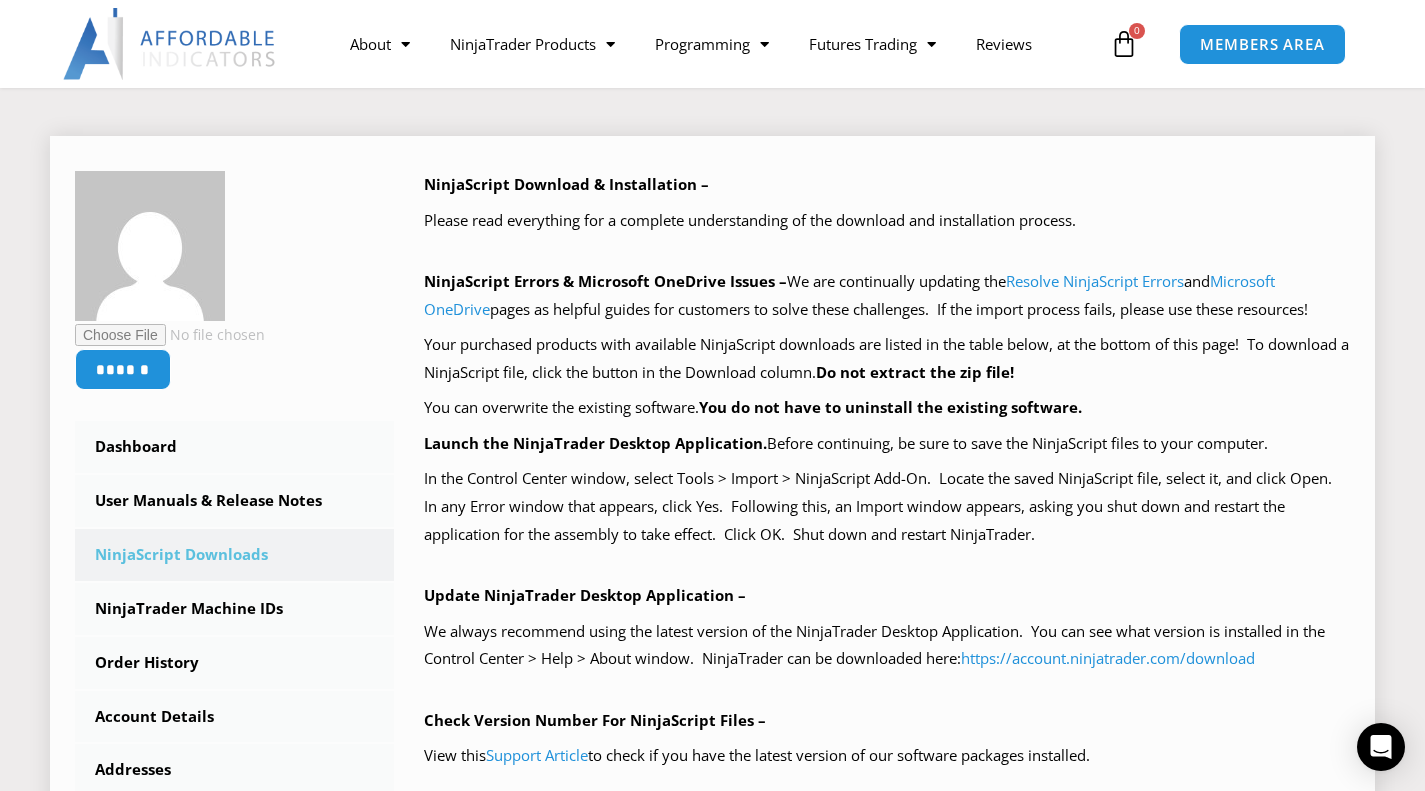 click on "You can overwrite the existing software.   You do not have to uninstall the existing software." at bounding box center [887, 408] 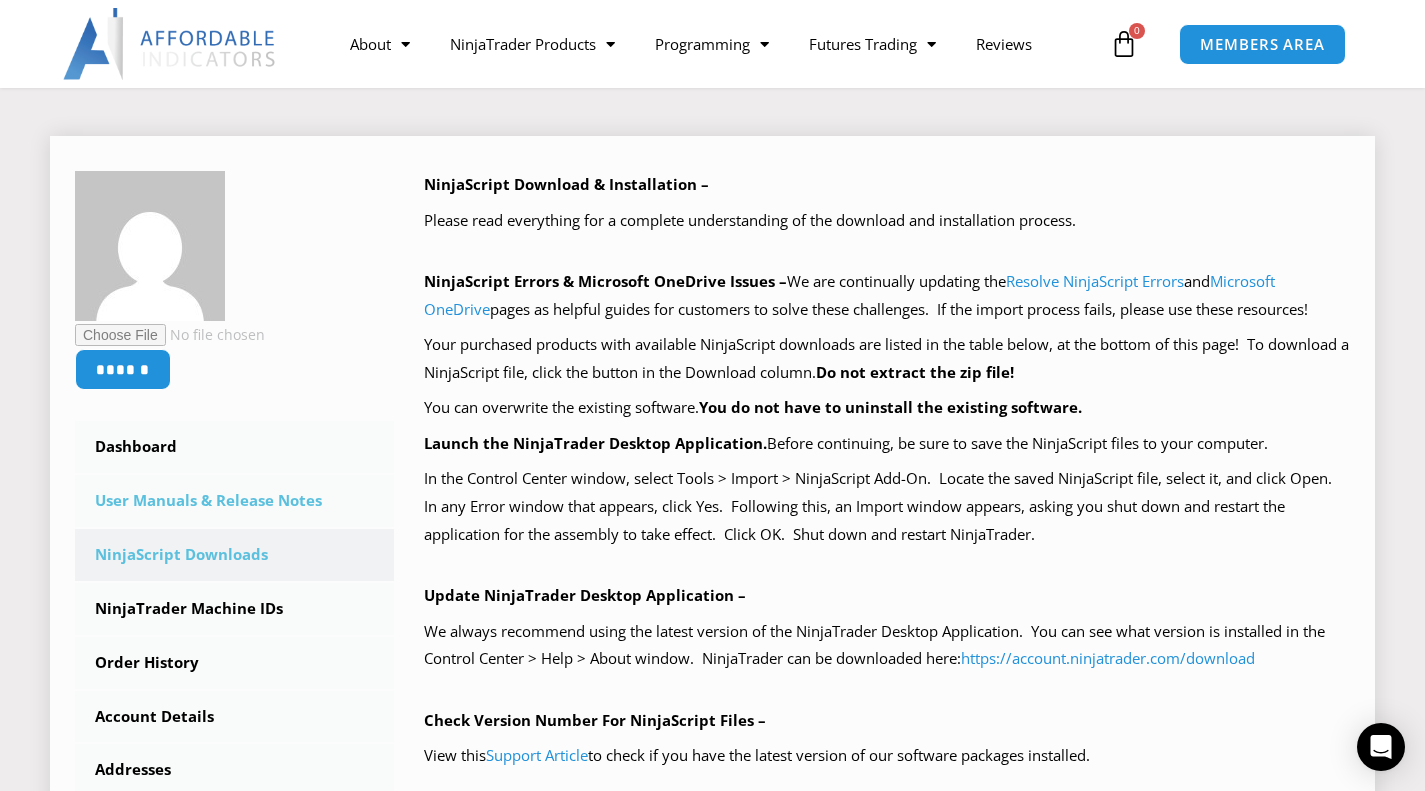 click on "User Manuals & Release Notes" at bounding box center [234, 501] 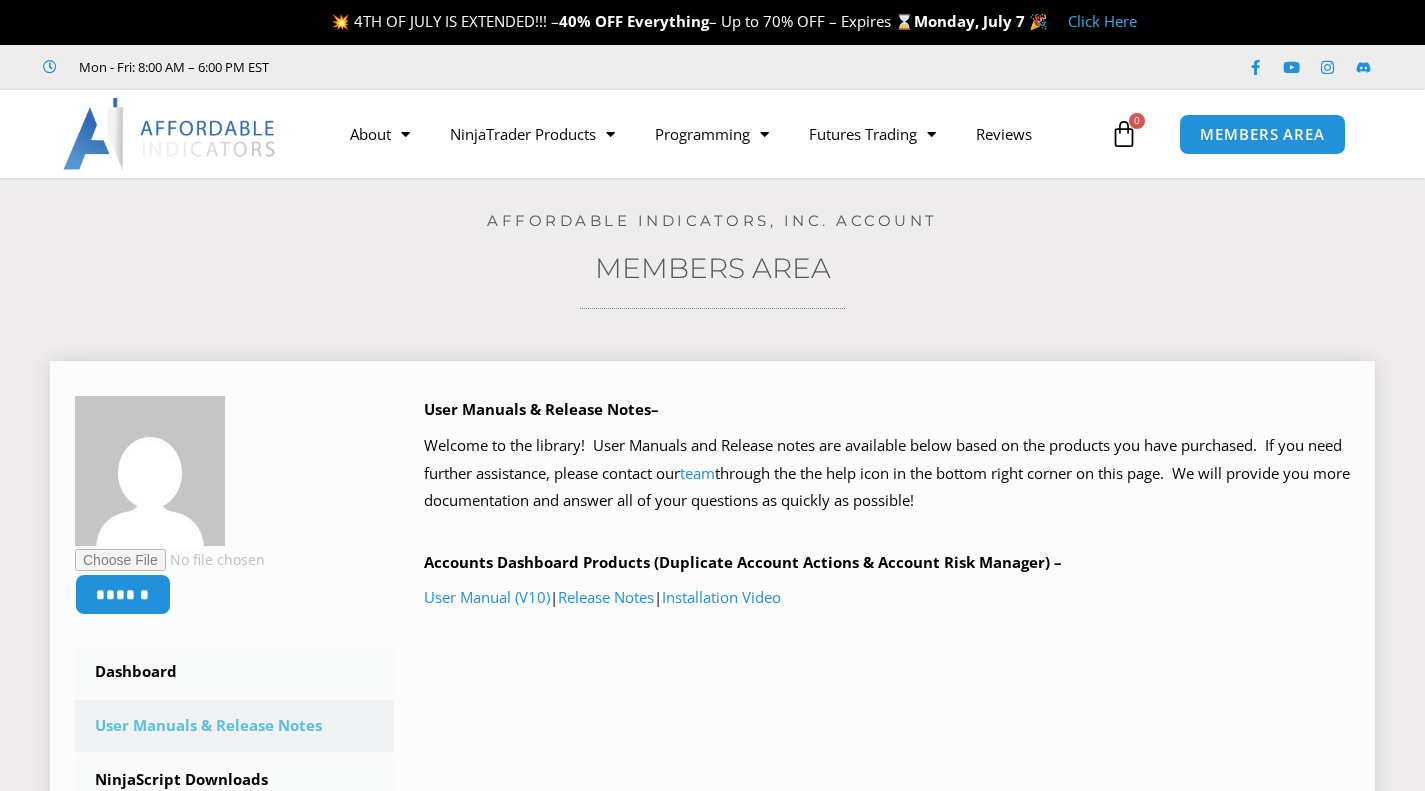 scroll, scrollTop: 0, scrollLeft: 0, axis: both 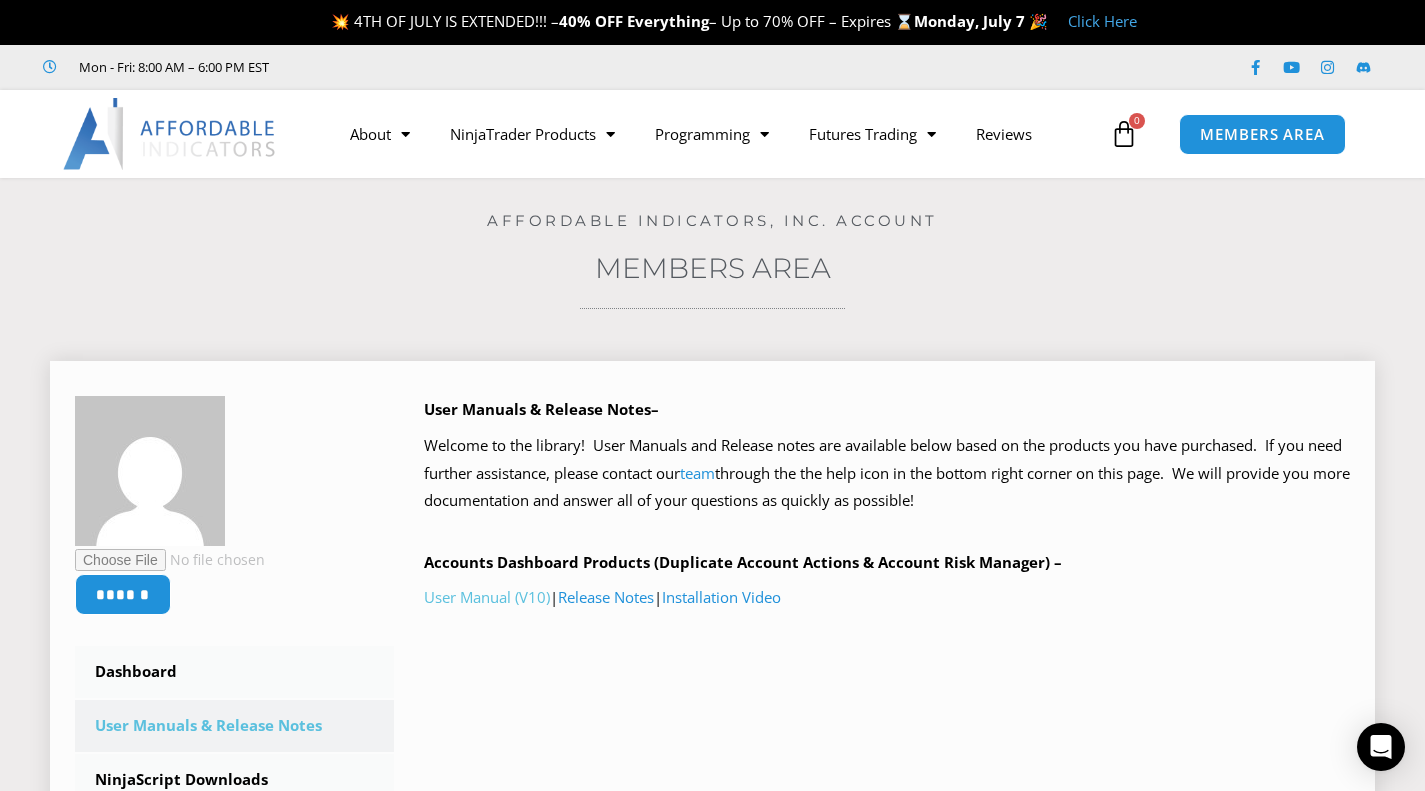 click on "User Manual (V10)" at bounding box center [487, 597] 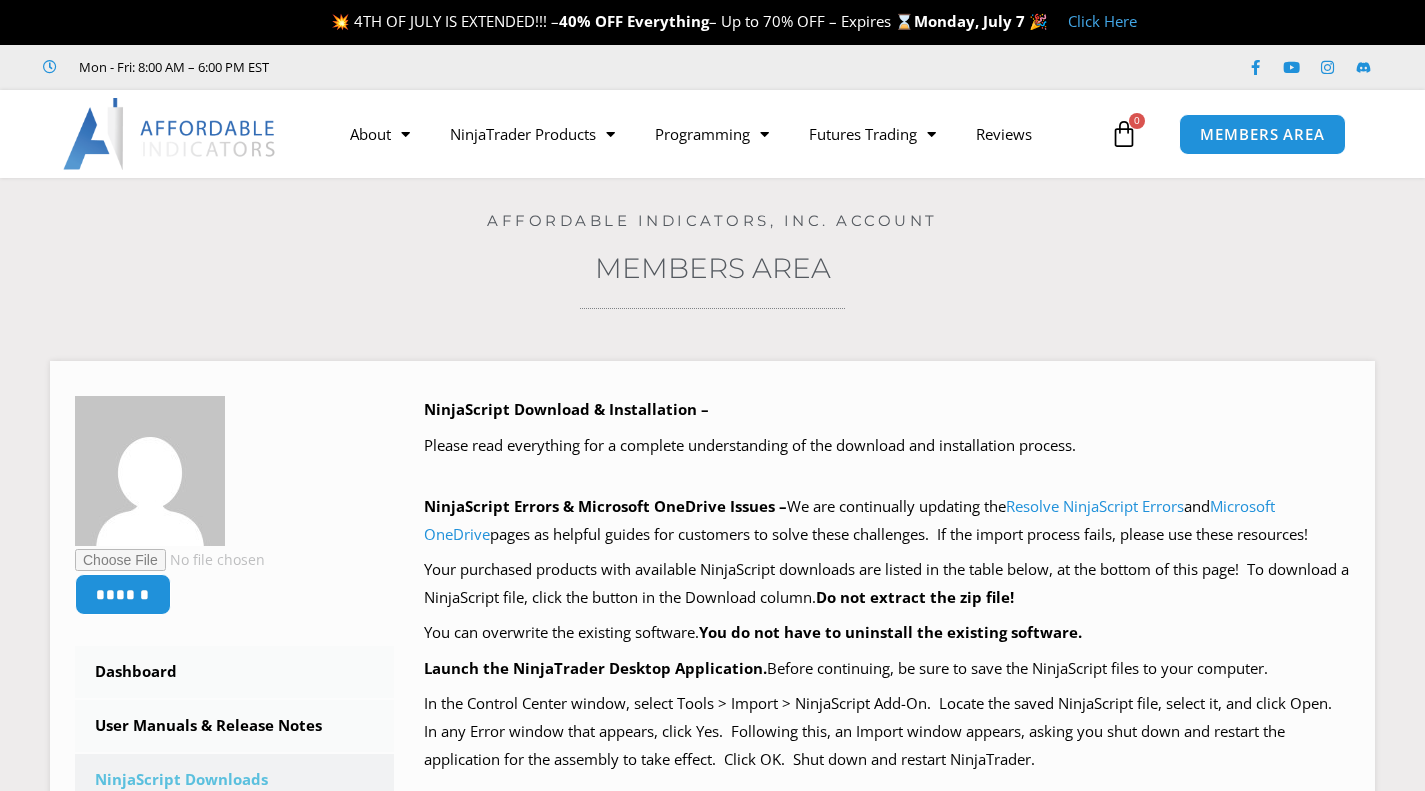scroll, scrollTop: 0, scrollLeft: 0, axis: both 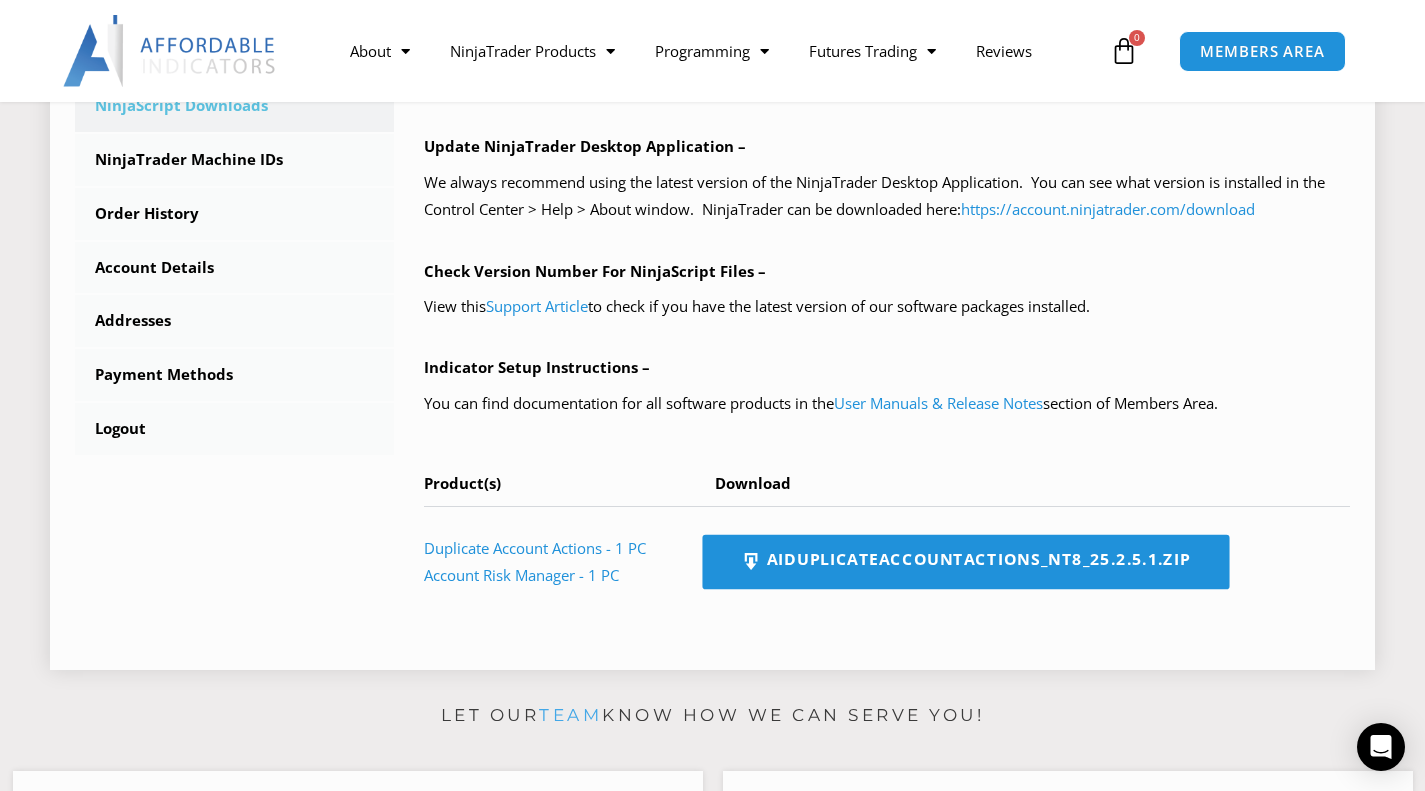 click on "AIDuplicateAccountActions_NT8_25.2.5.1.zip" at bounding box center [965, 562] 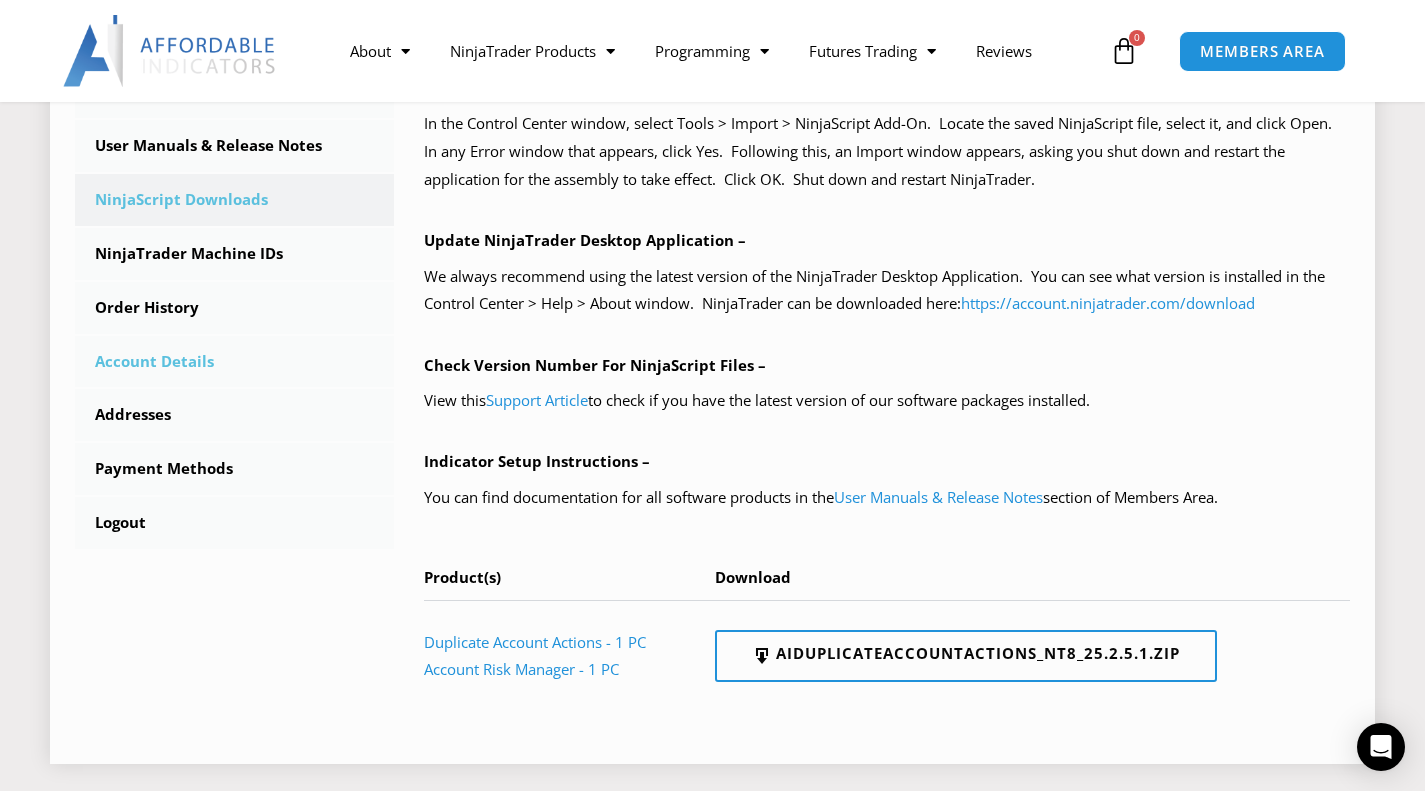 scroll, scrollTop: 579, scrollLeft: 0, axis: vertical 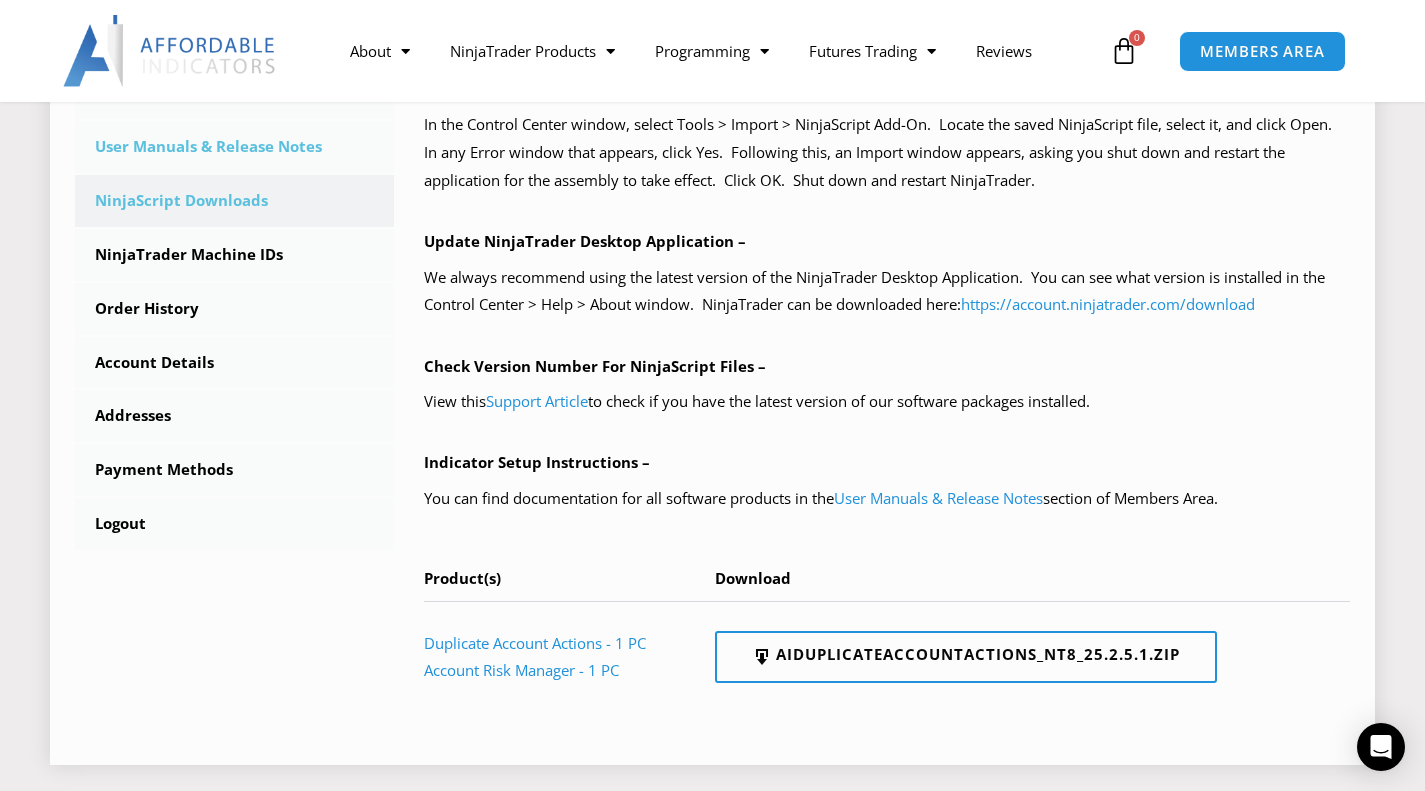 click on "User Manuals & Release Notes" at bounding box center (234, 147) 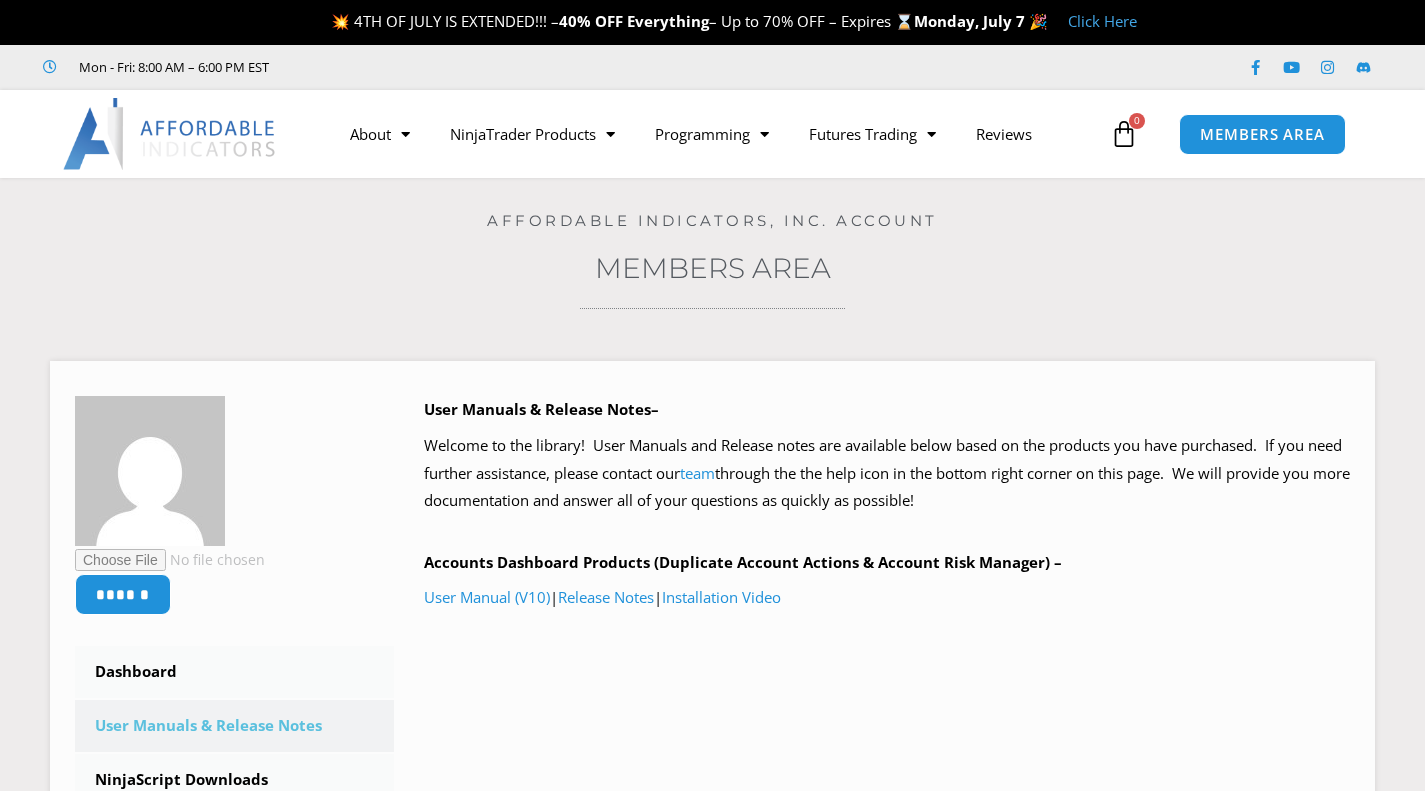 scroll, scrollTop: 0, scrollLeft: 0, axis: both 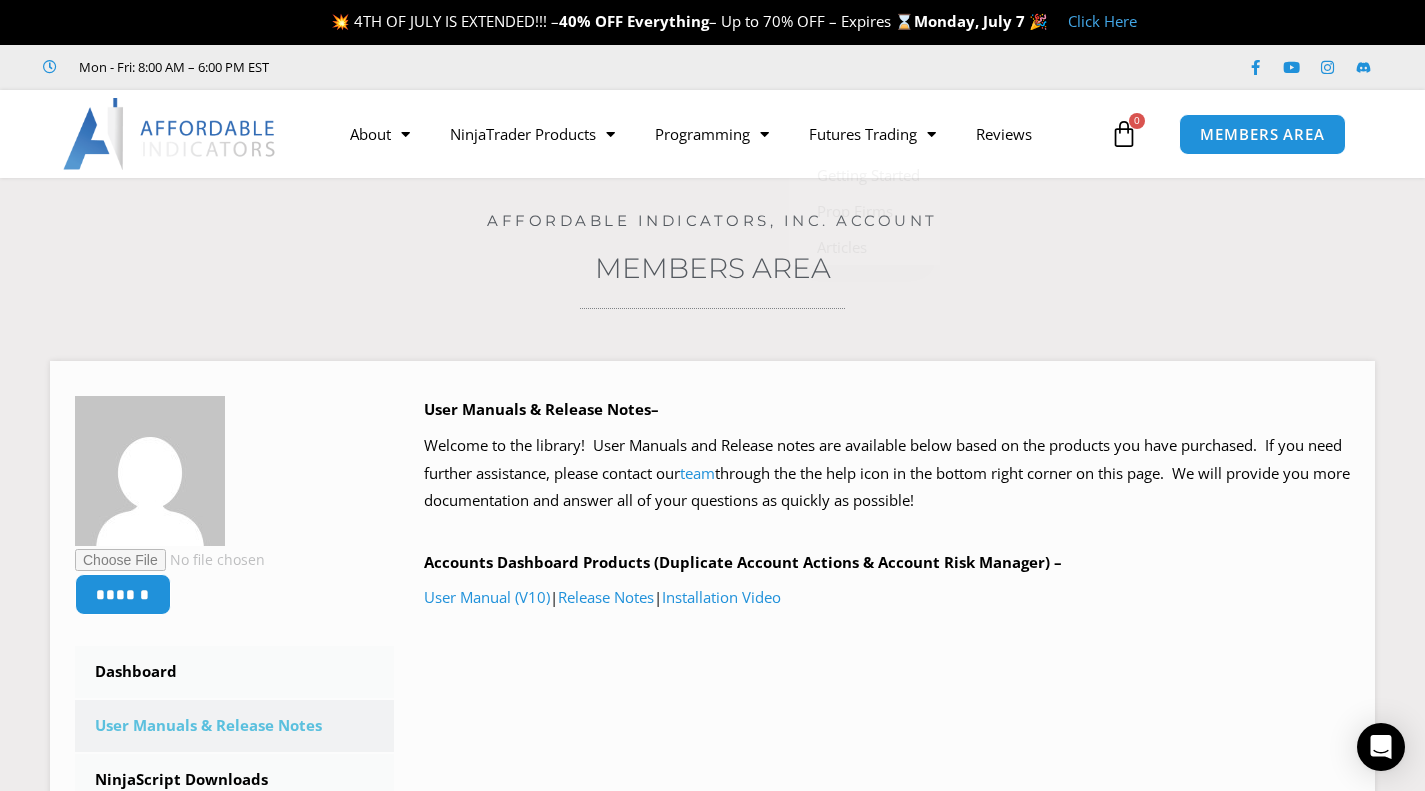 click on "Affordable Indicators, Inc. Account" at bounding box center (712, 204) 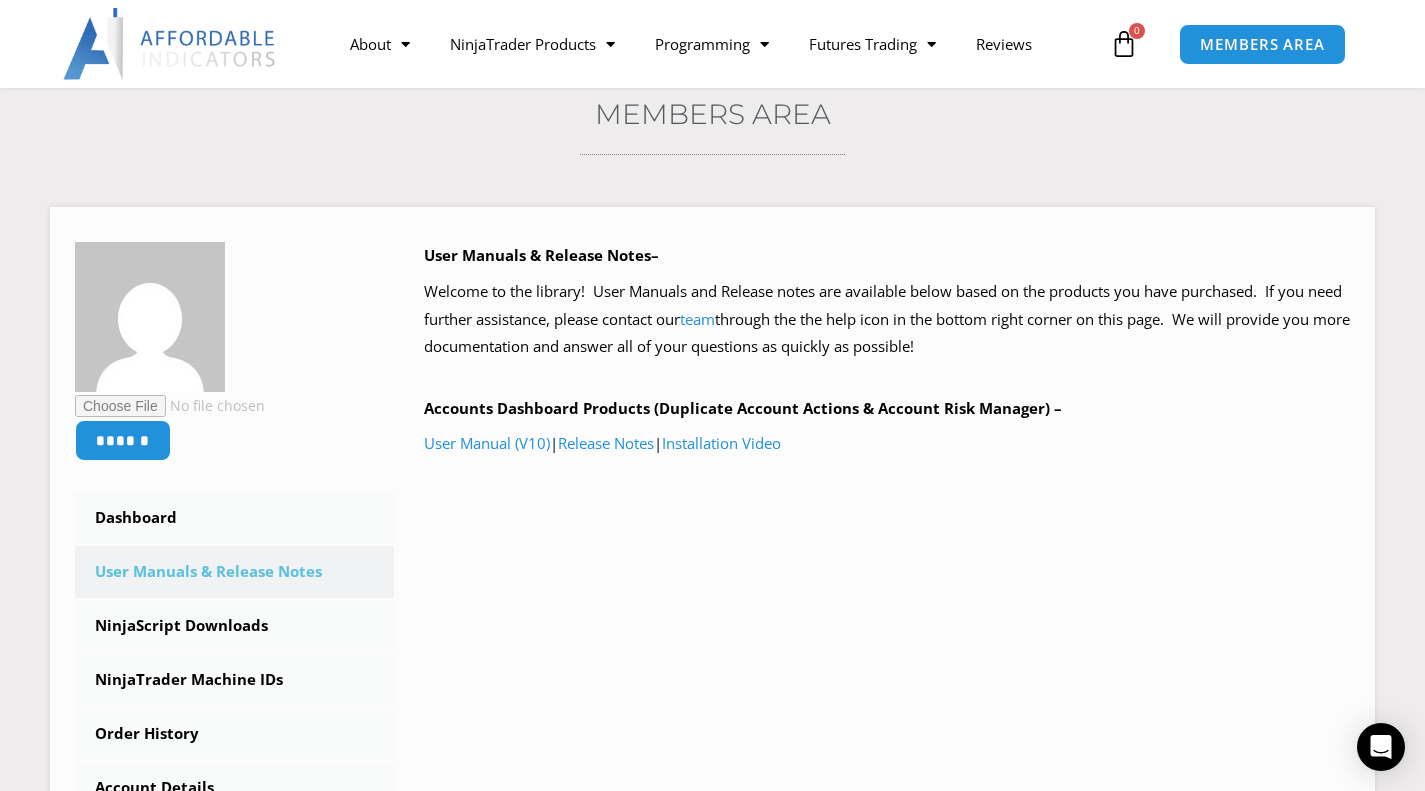 scroll, scrollTop: 155, scrollLeft: 0, axis: vertical 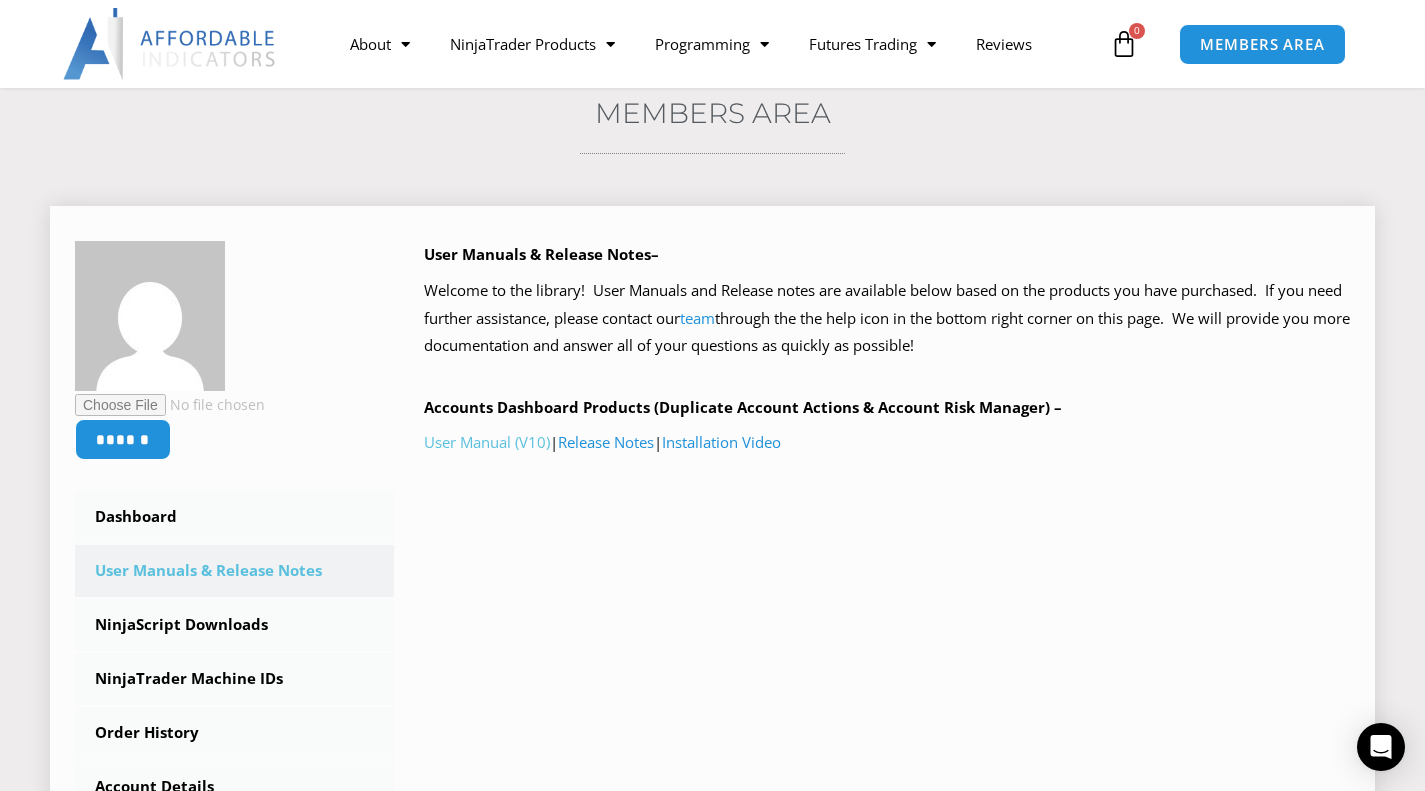 click on "User Manual (V10)" at bounding box center [487, 442] 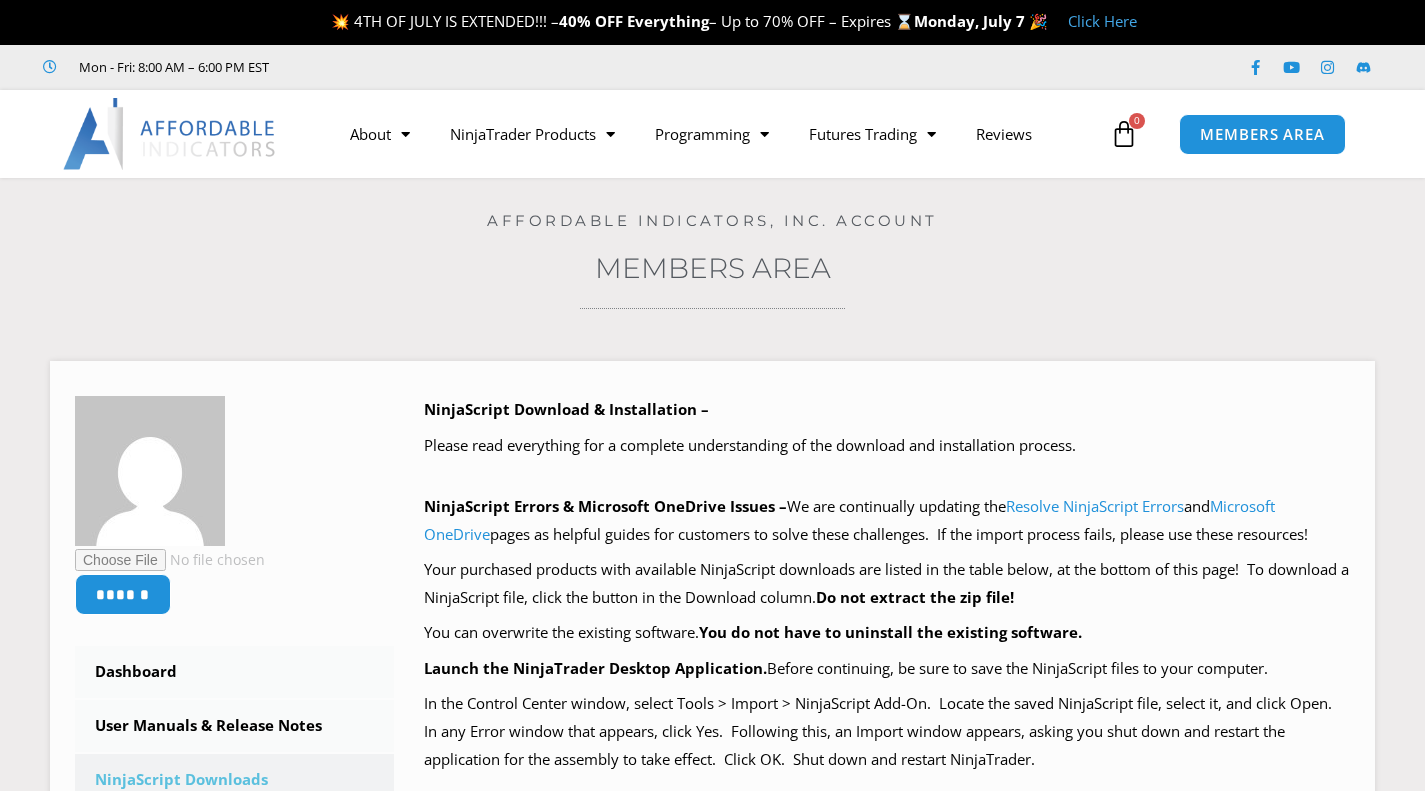 scroll, scrollTop: 0, scrollLeft: 0, axis: both 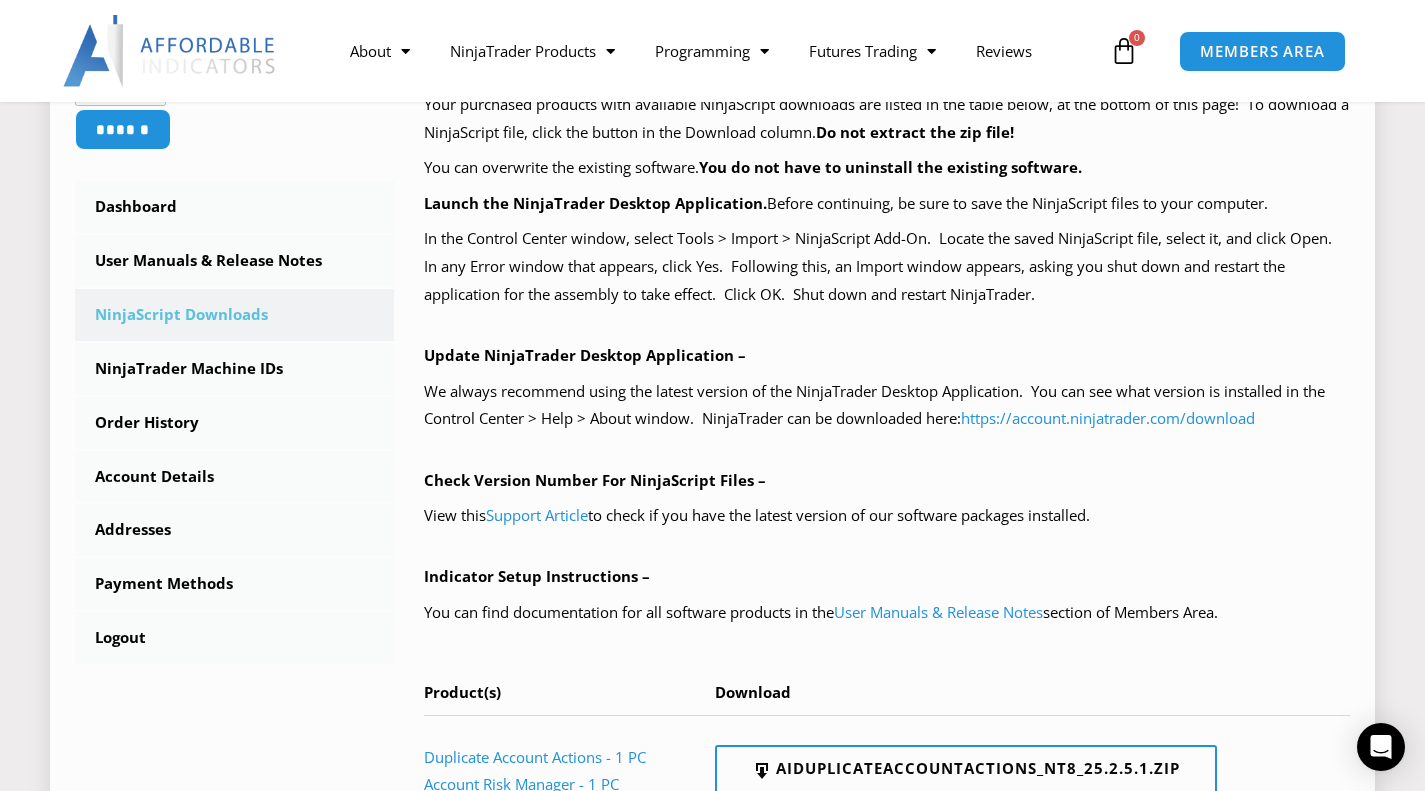 click on "We always recommend using the latest version of the NinjaTrader Desktop Application.  You can see what version is installed in the Control Center > Help > About window.  NinjaTrader can be downloaded here:  https://account.example.com/download" at bounding box center [887, 406] 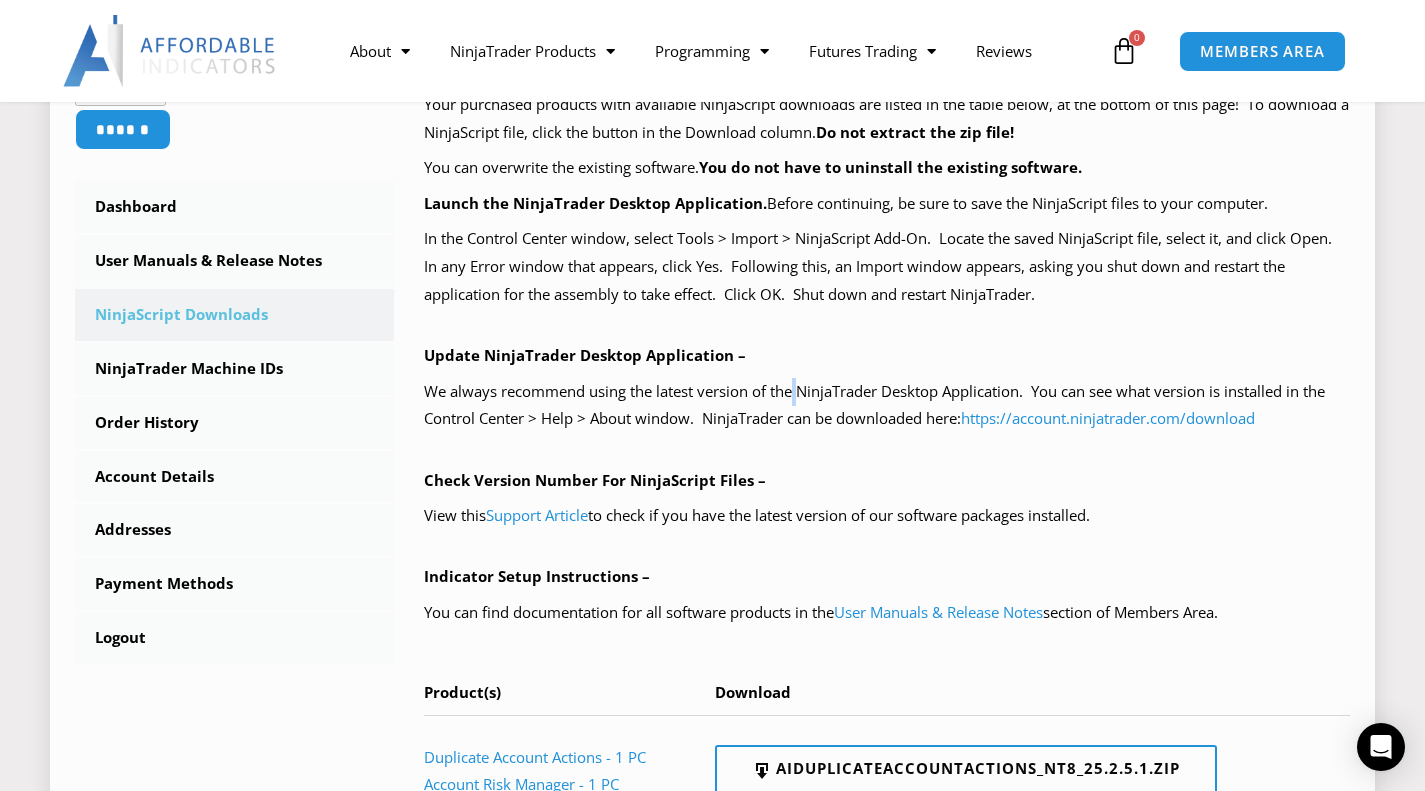 click on "We always recommend using the latest version of the NinjaTrader Desktop Application.  You can see what version is installed in the Control Center > Help > About window.  NinjaTrader can be downloaded here:  https://account.example.com/download" at bounding box center [887, 406] 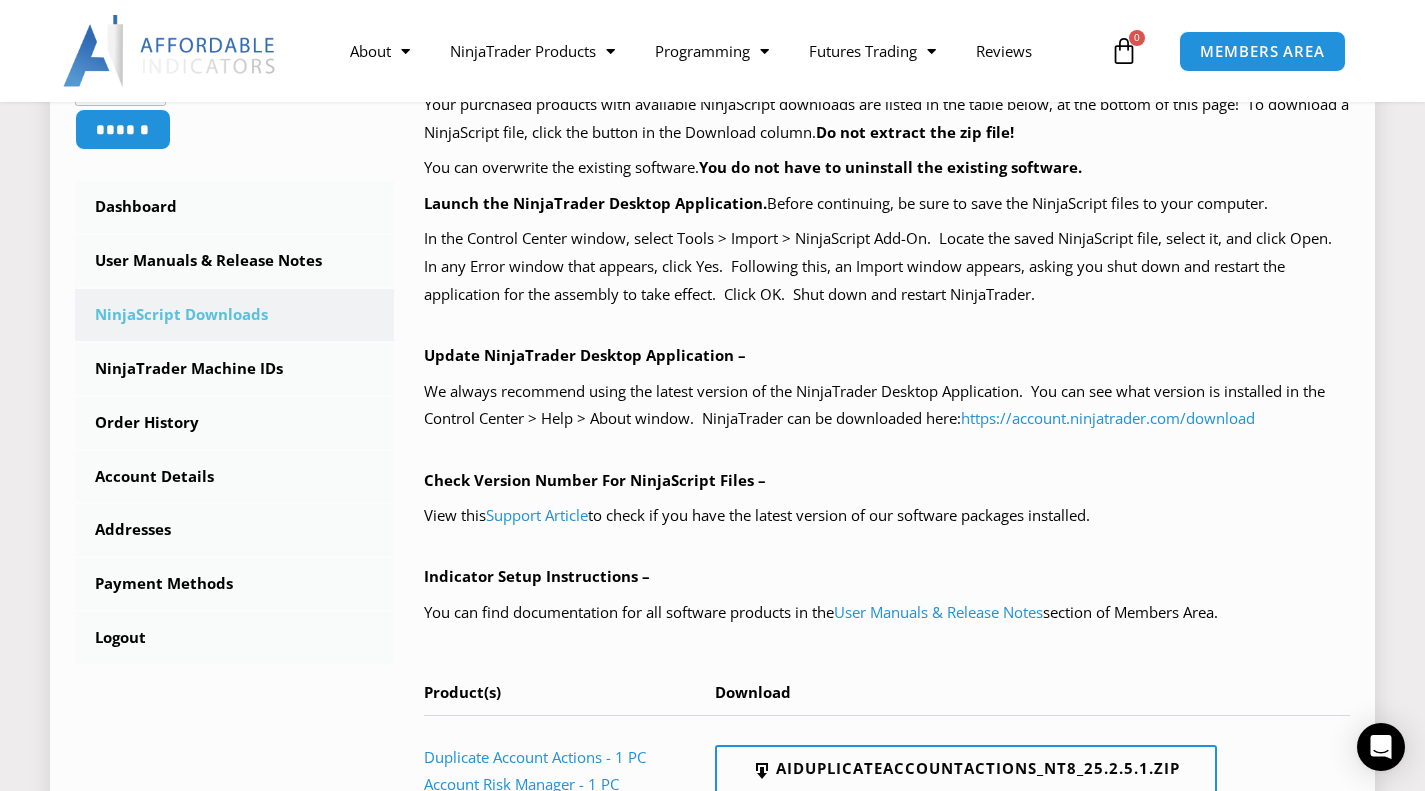 click on "We always recommend using the latest version of the NinjaTrader Desktop Application.  You can see what version is installed in the Control Center > Help > About window.  NinjaTrader can be downloaded here:  https://account.example.com/download" at bounding box center (887, 406) 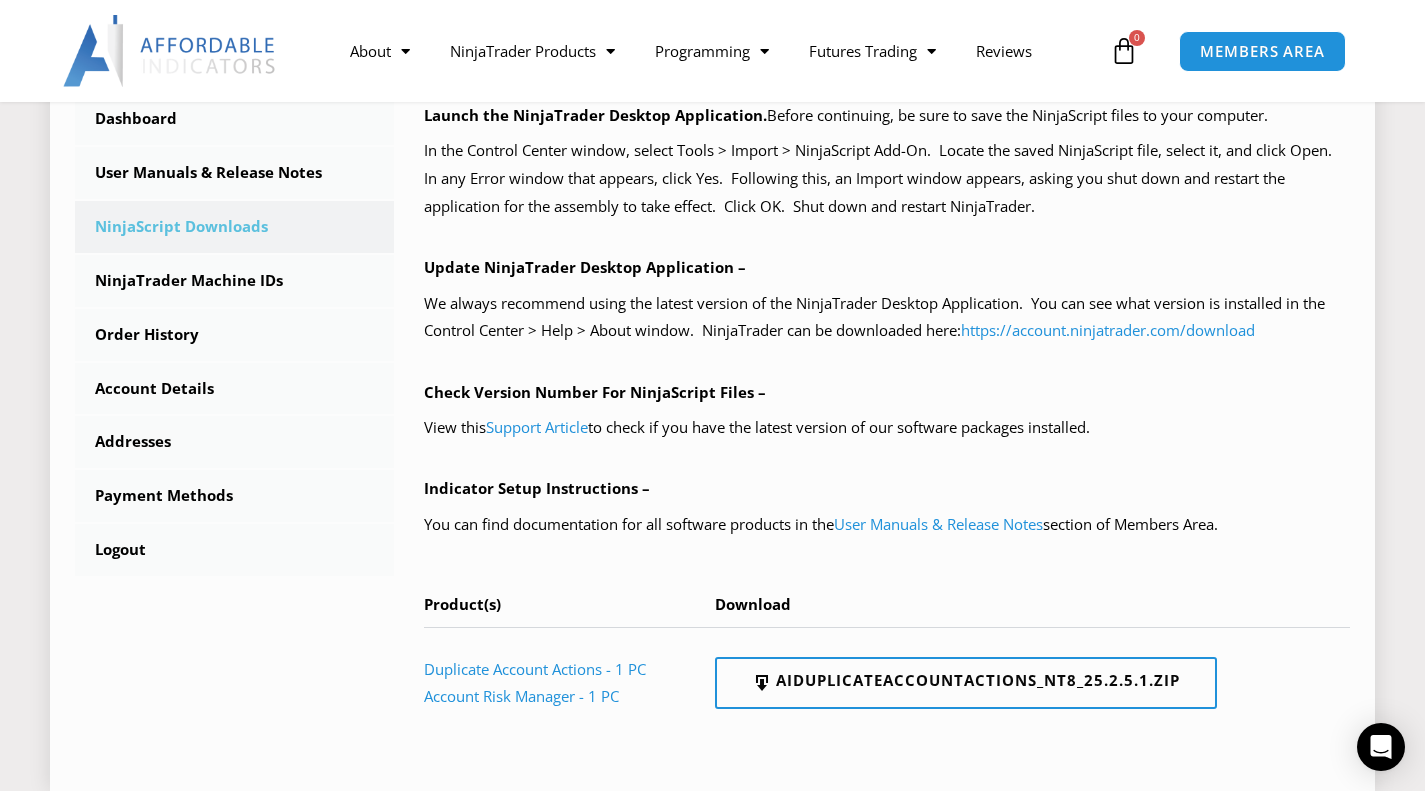 scroll, scrollTop: 559, scrollLeft: 0, axis: vertical 